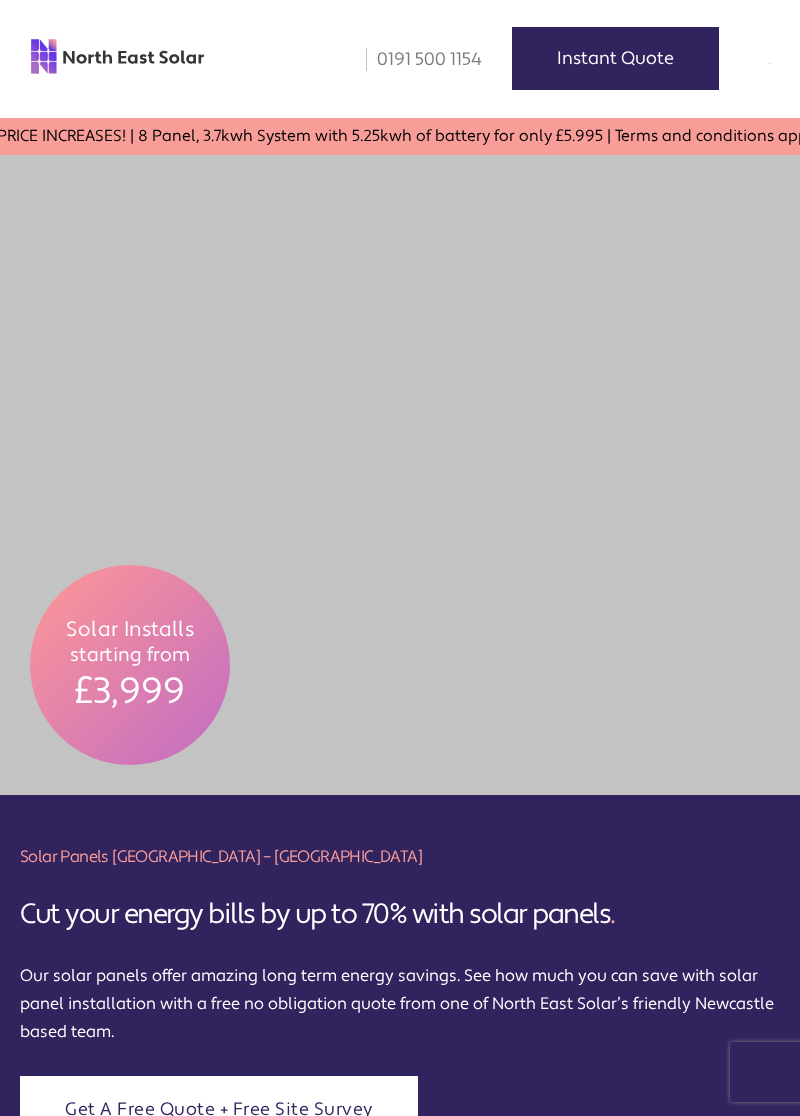 scroll, scrollTop: 0, scrollLeft: 0, axis: both 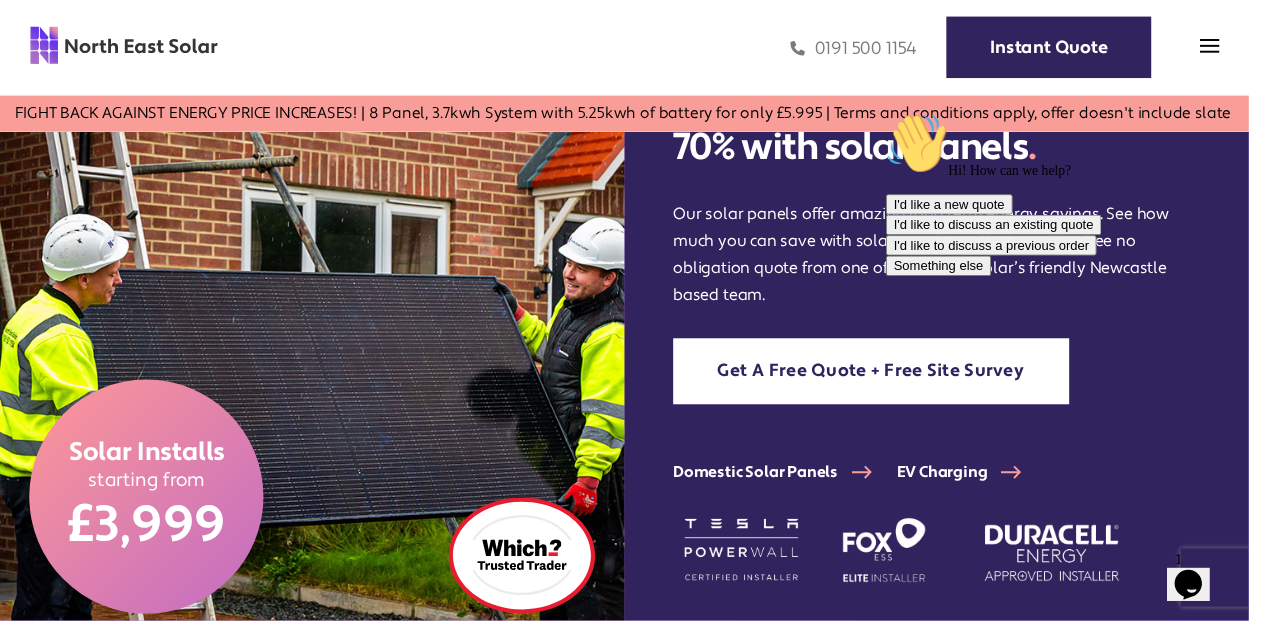 click on "Hi! How can we help?" at bounding box center (981, 171) 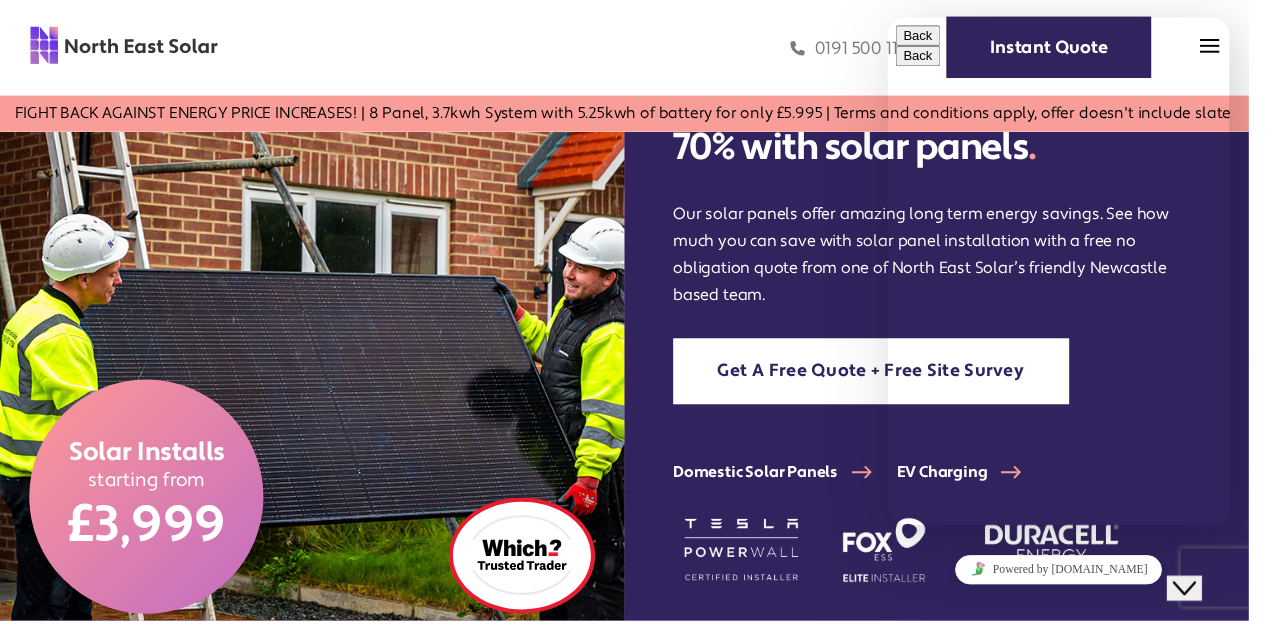 click on "Name" at bounding box center [982, 674] 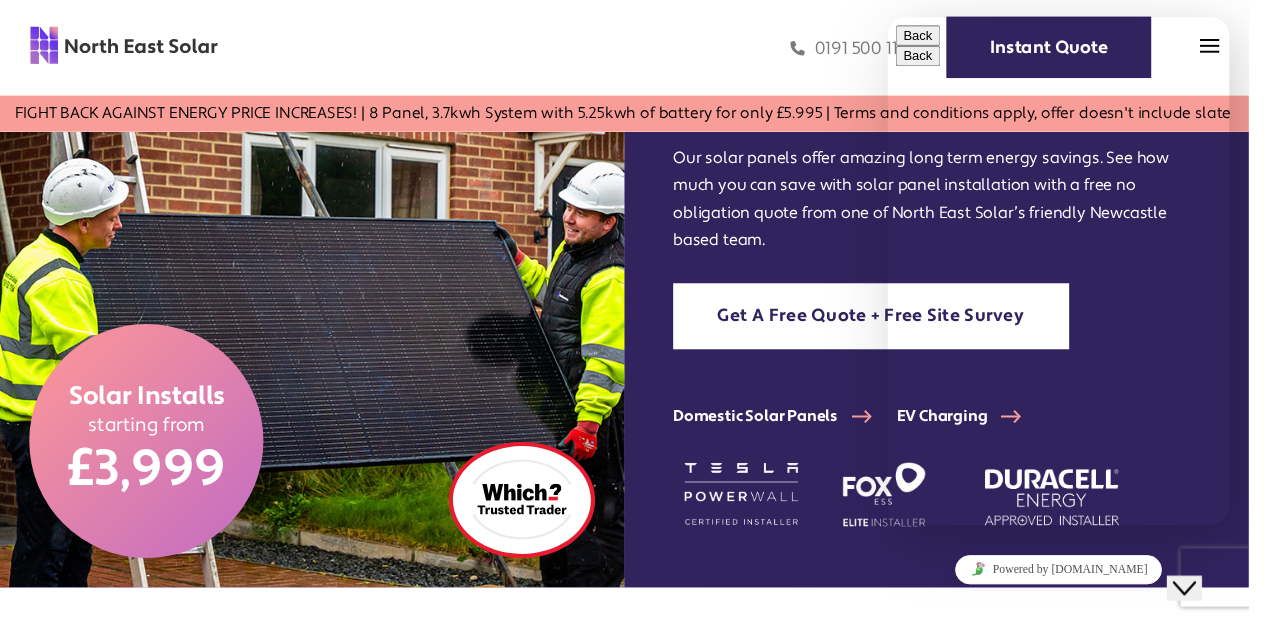 scroll, scrollTop: 224, scrollLeft: 0, axis: vertical 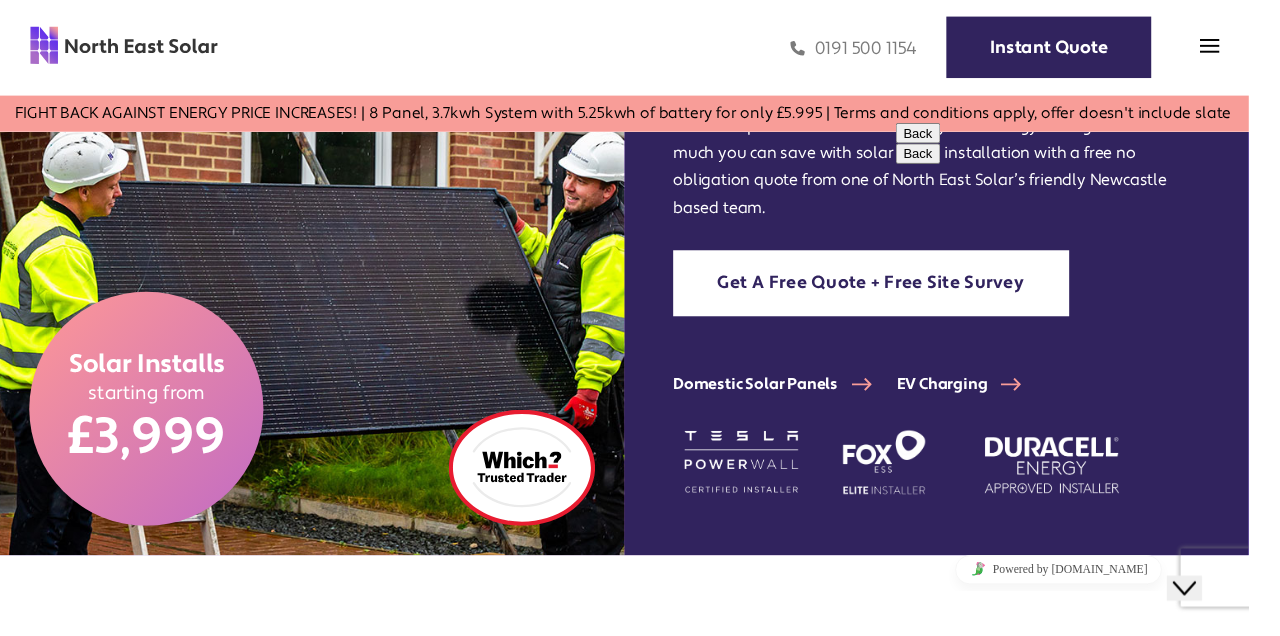click on "Name" at bounding box center [982, 672] 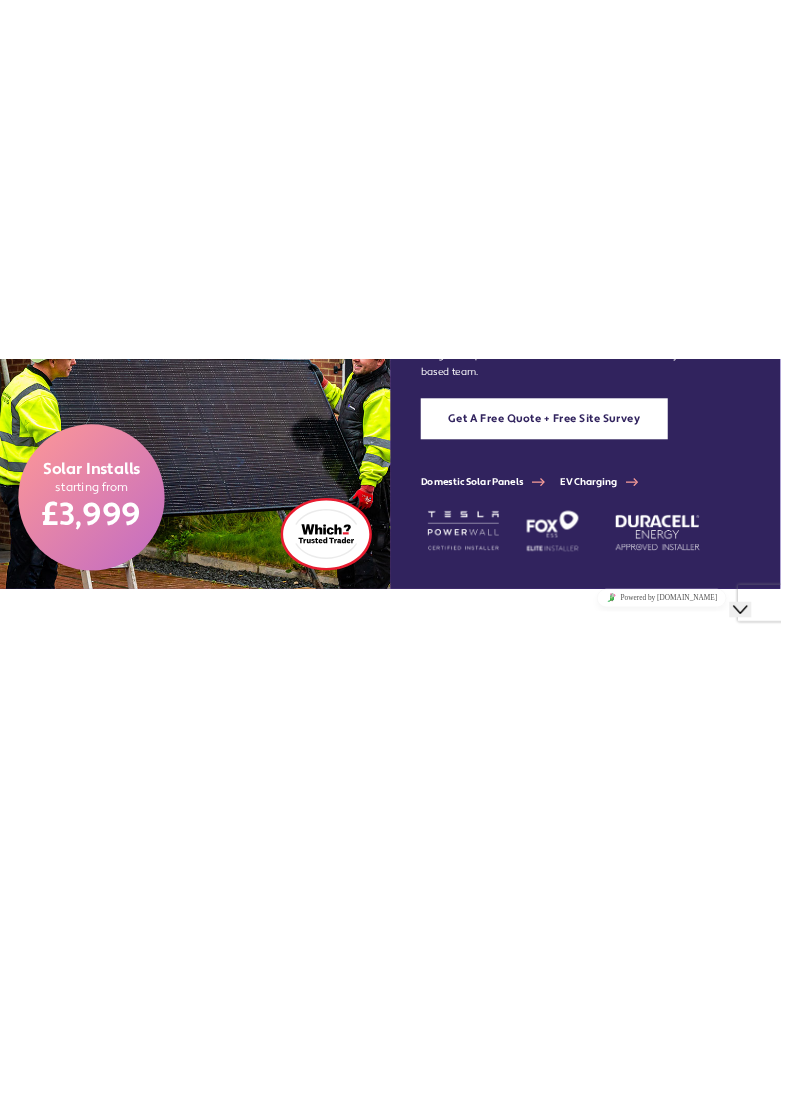 scroll, scrollTop: 689, scrollLeft: 0, axis: vertical 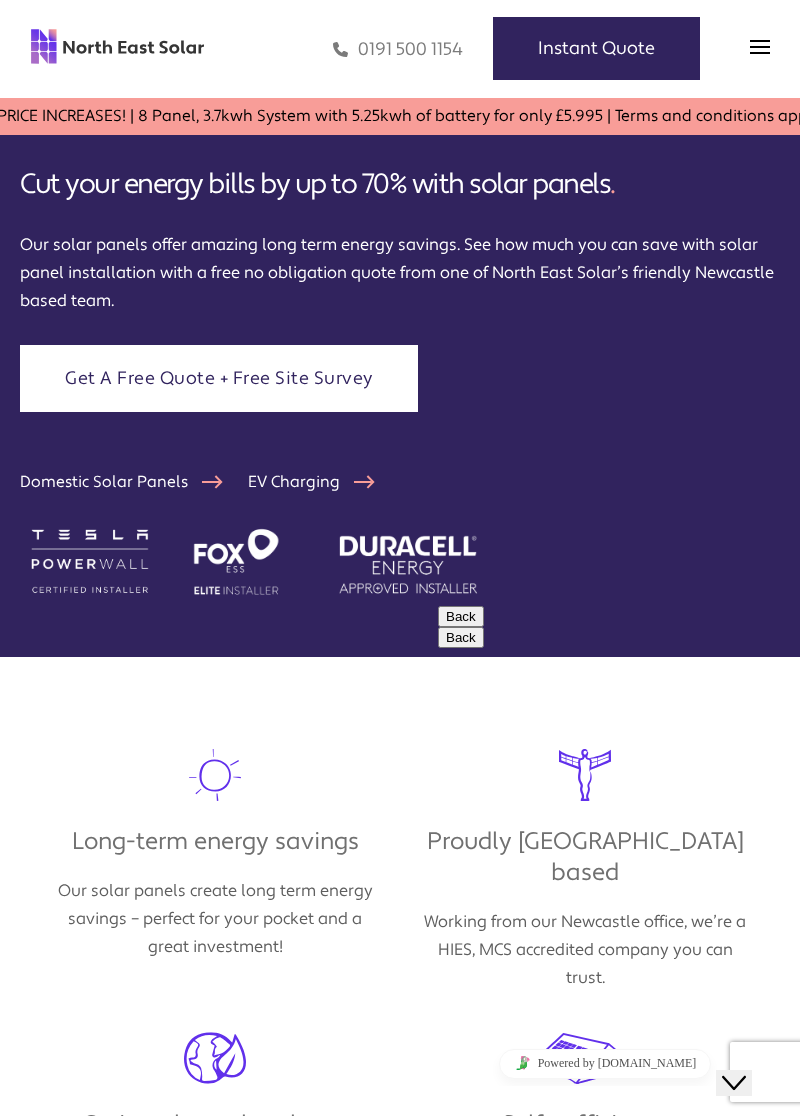 click on "Name" at bounding box center (525, 1155) 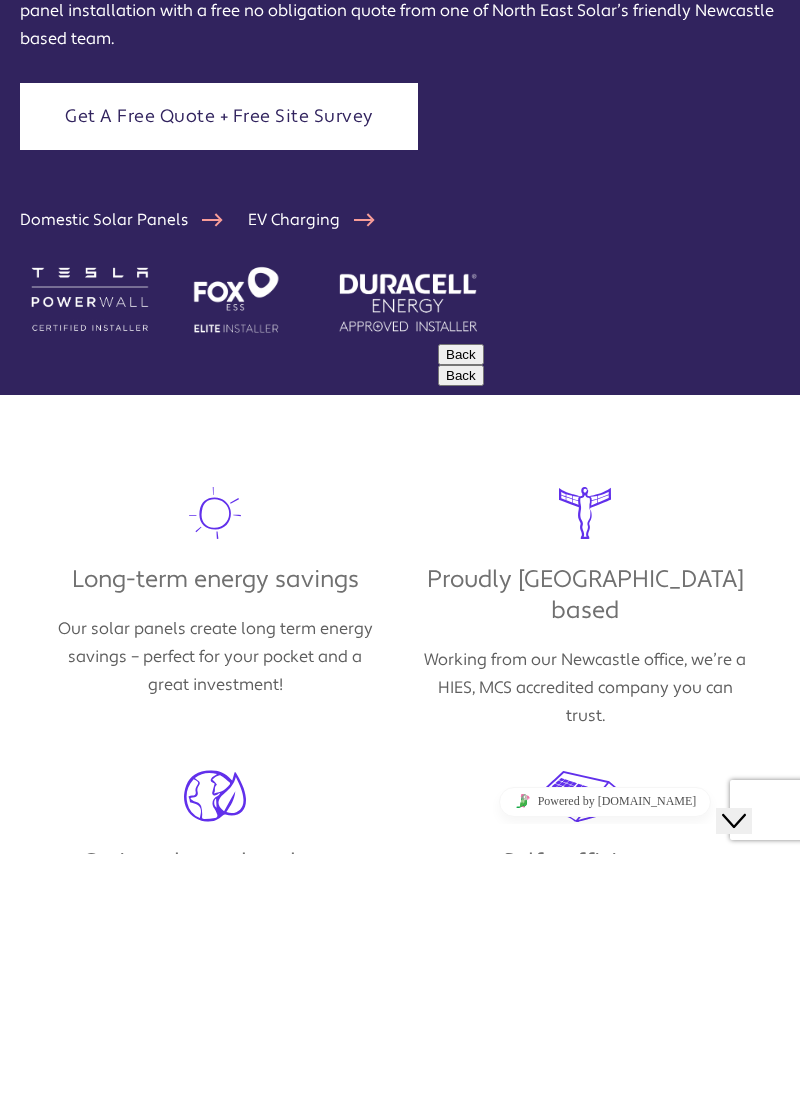 scroll, scrollTop: 724, scrollLeft: 0, axis: vertical 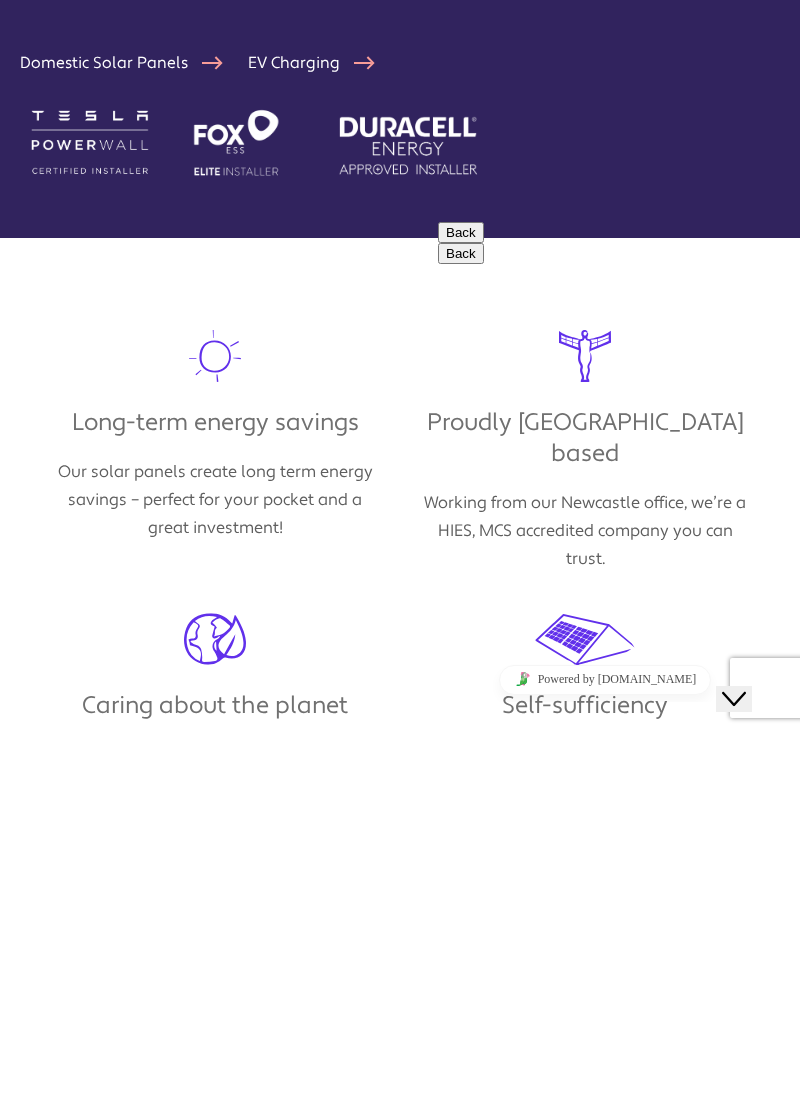 type on "**********" 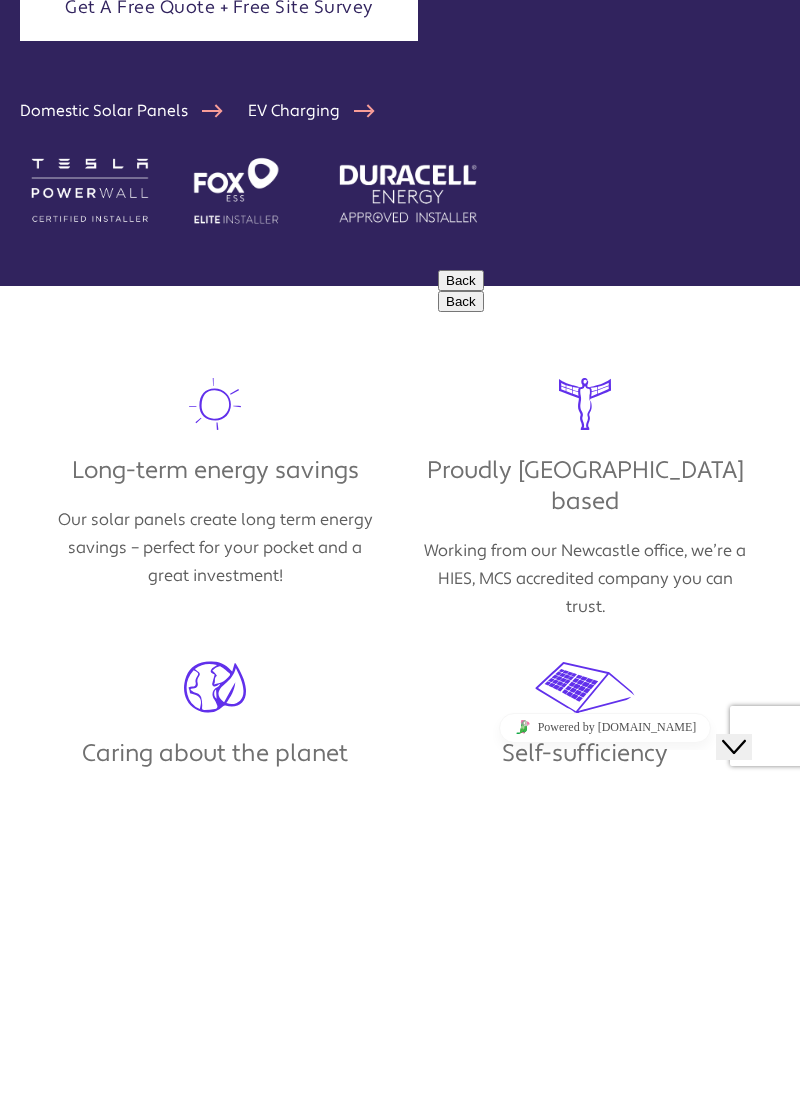 type on "**********" 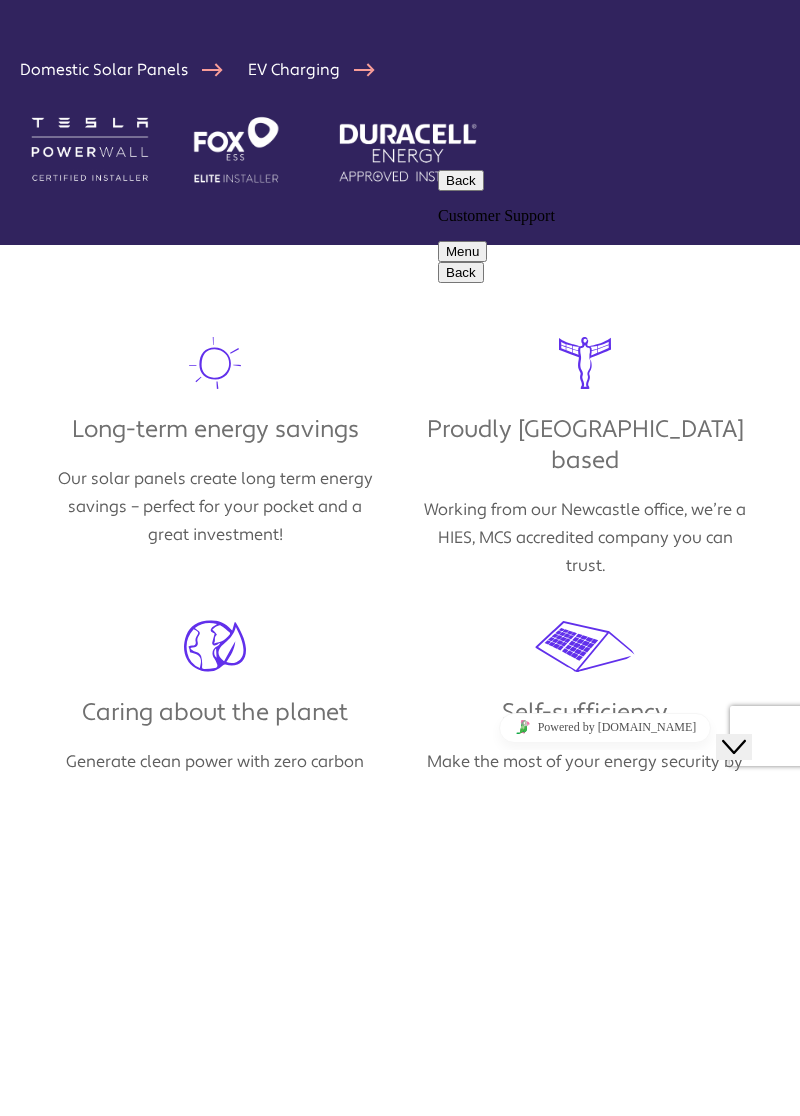 scroll, scrollTop: 992, scrollLeft: 0, axis: vertical 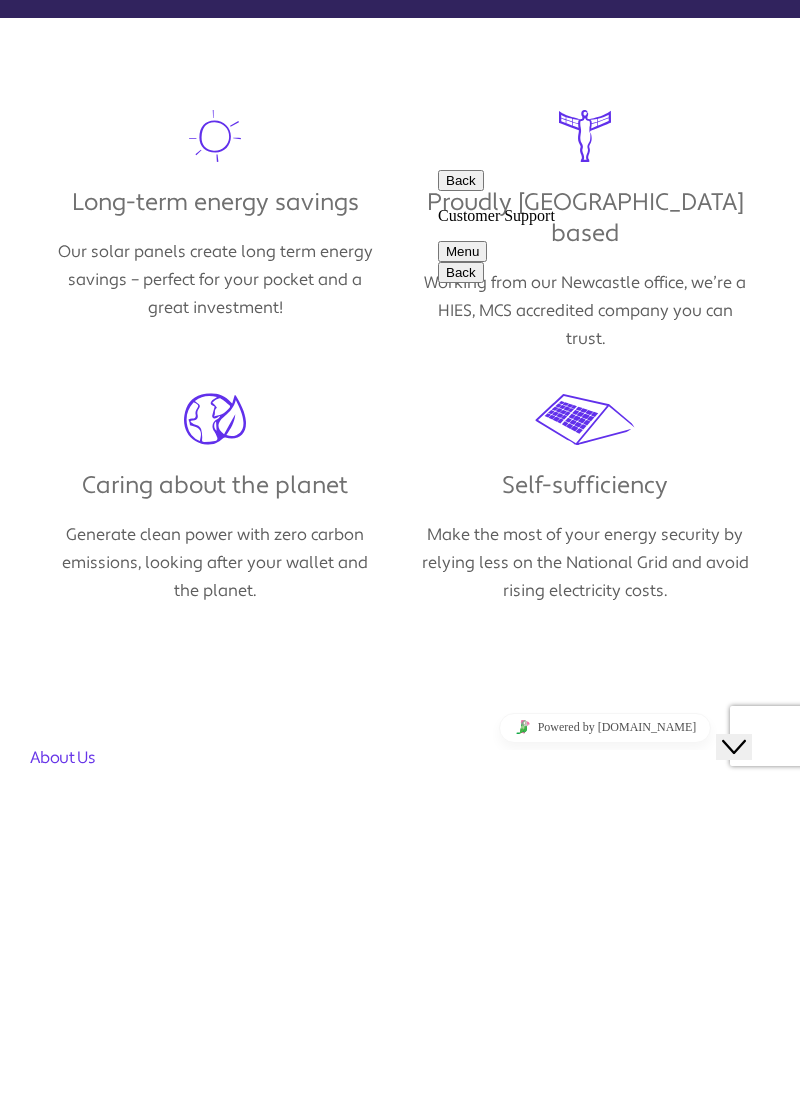 type on "**********" 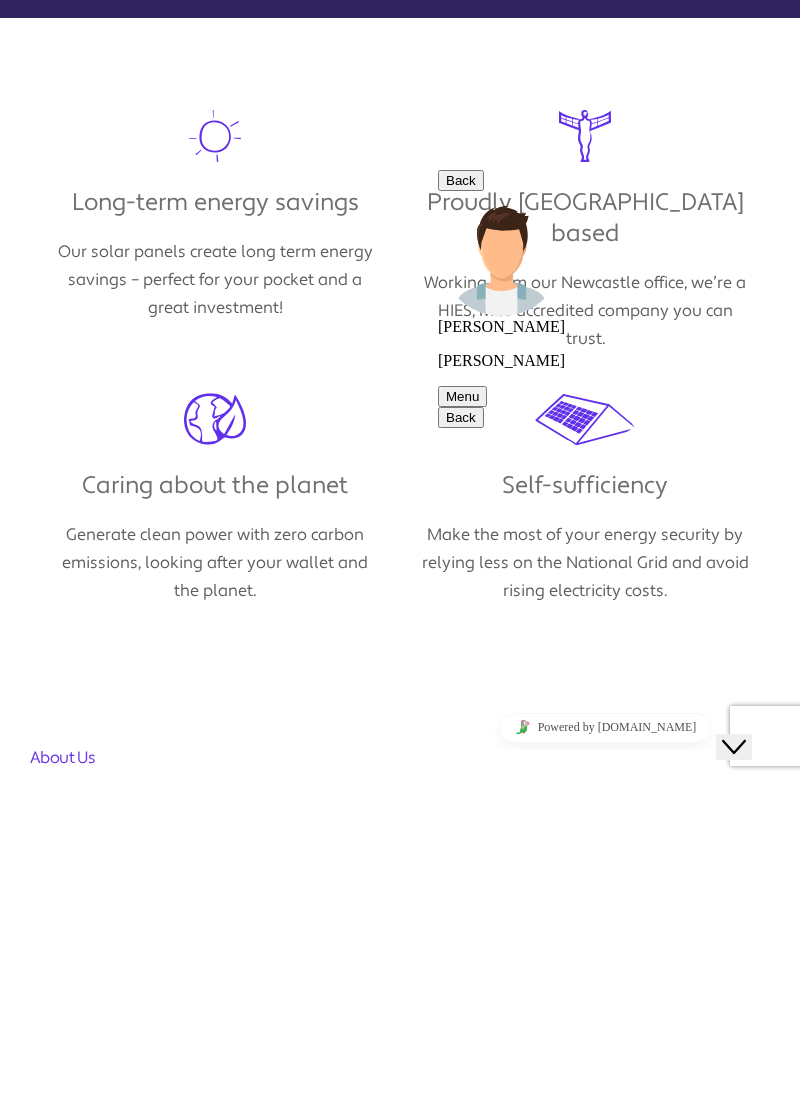 type on "**********" 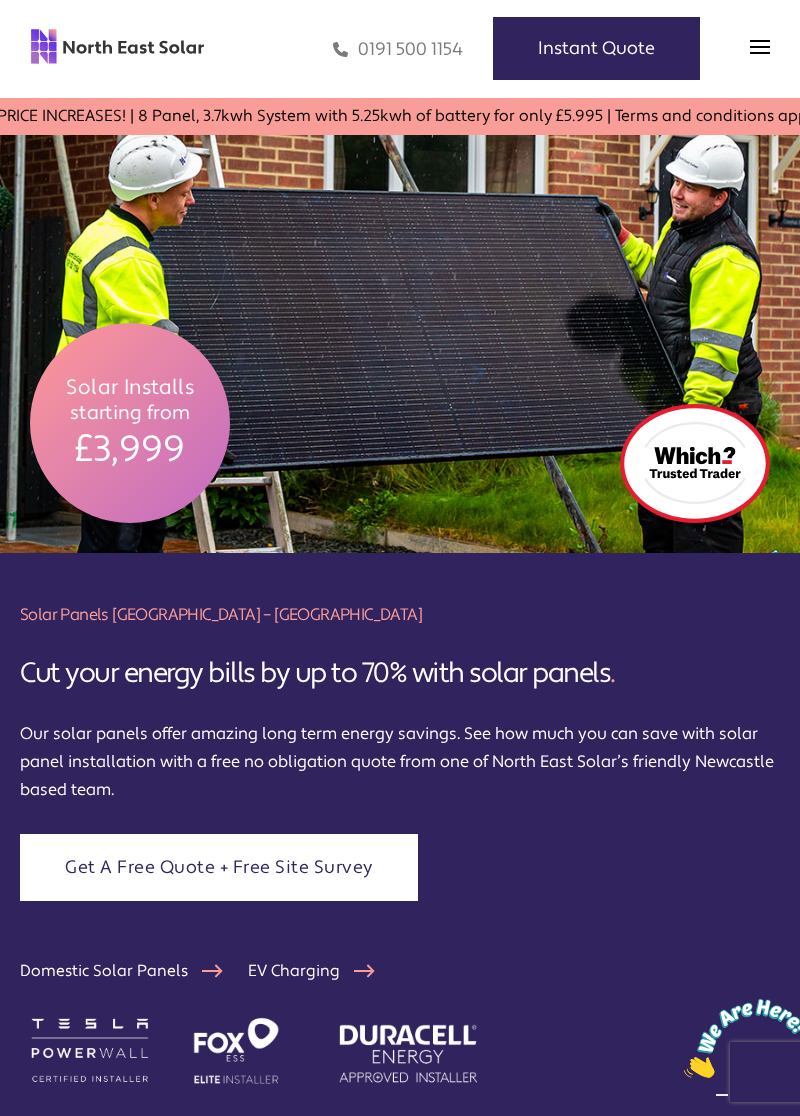 scroll, scrollTop: 0, scrollLeft: 0, axis: both 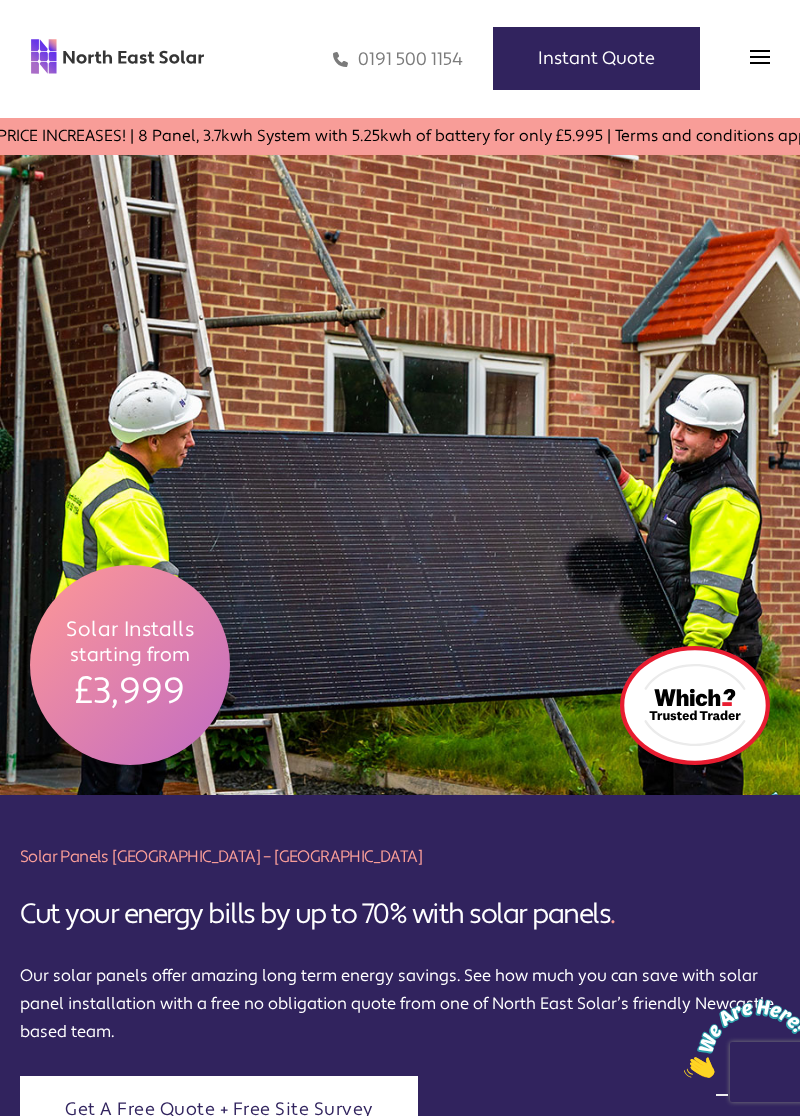 click at bounding box center (746, 1038) 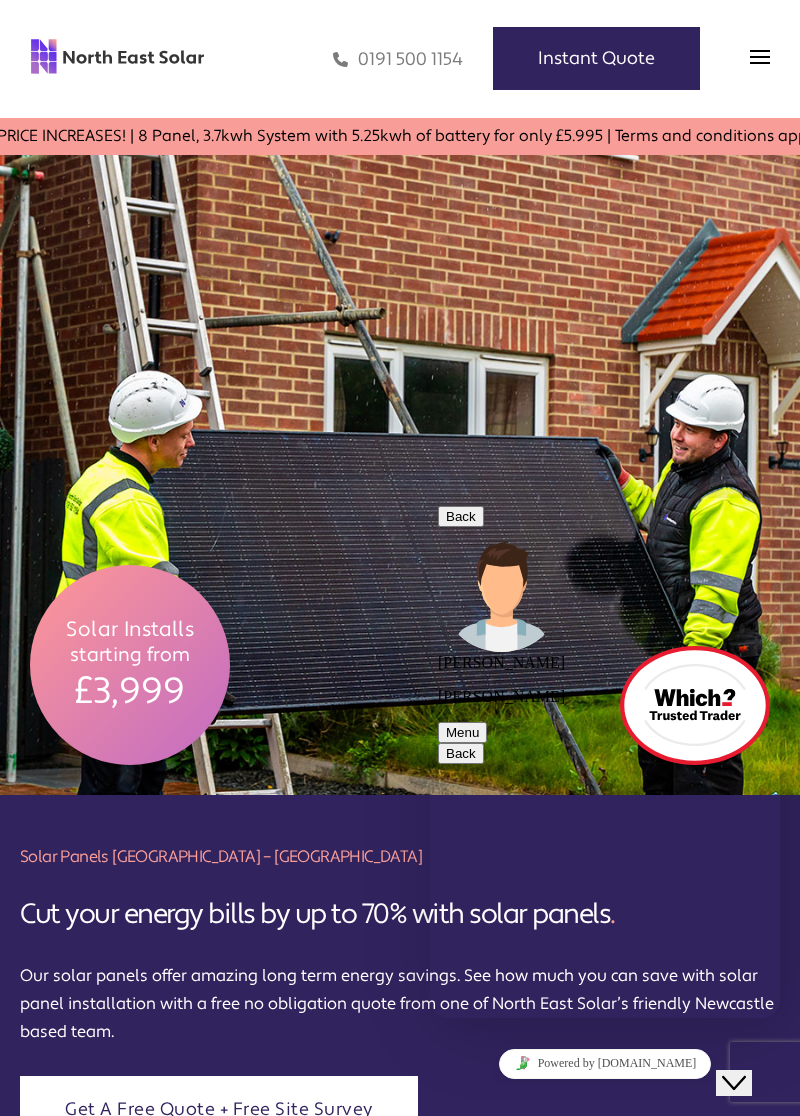 click at bounding box center [477, 2894] 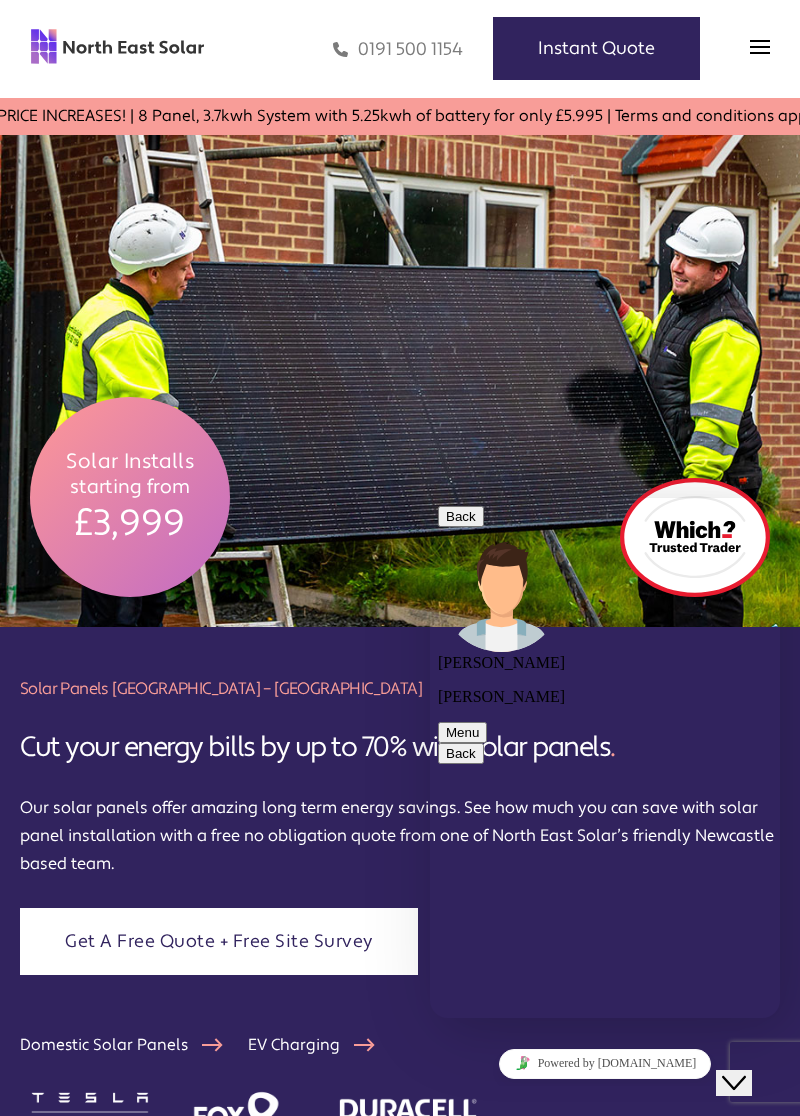 scroll, scrollTop: 127, scrollLeft: 0, axis: vertical 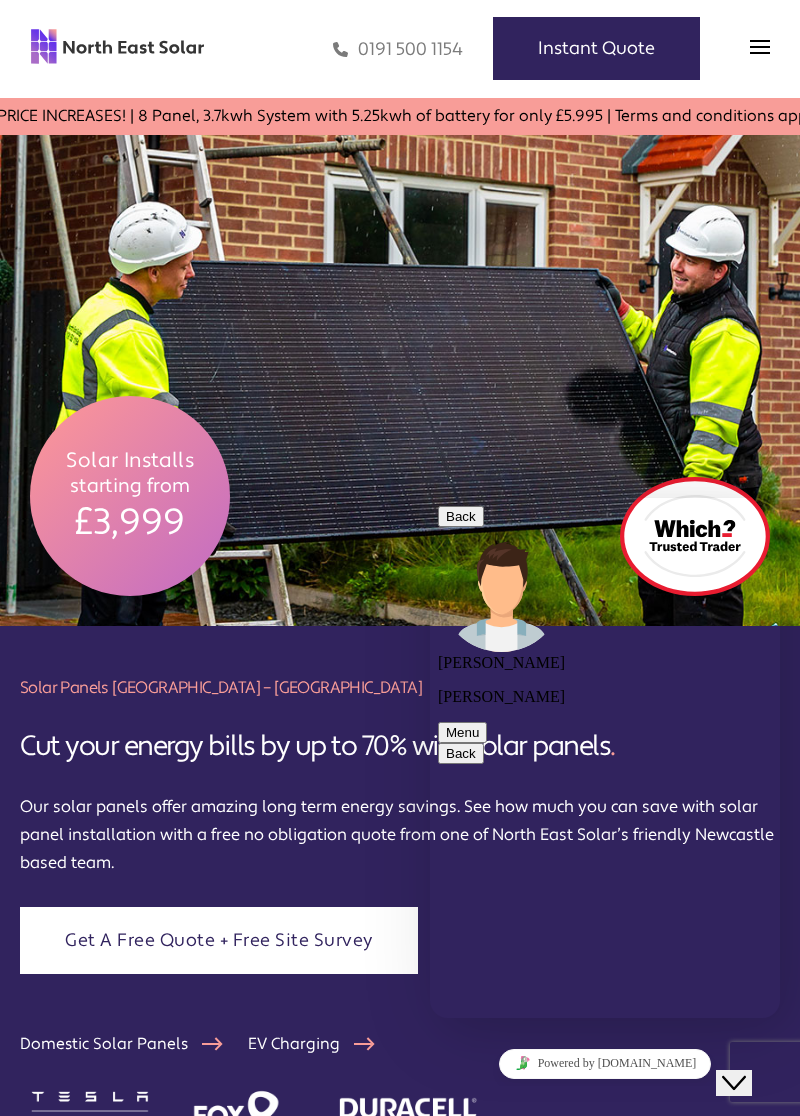click on "**********" at bounding box center [430, 498] 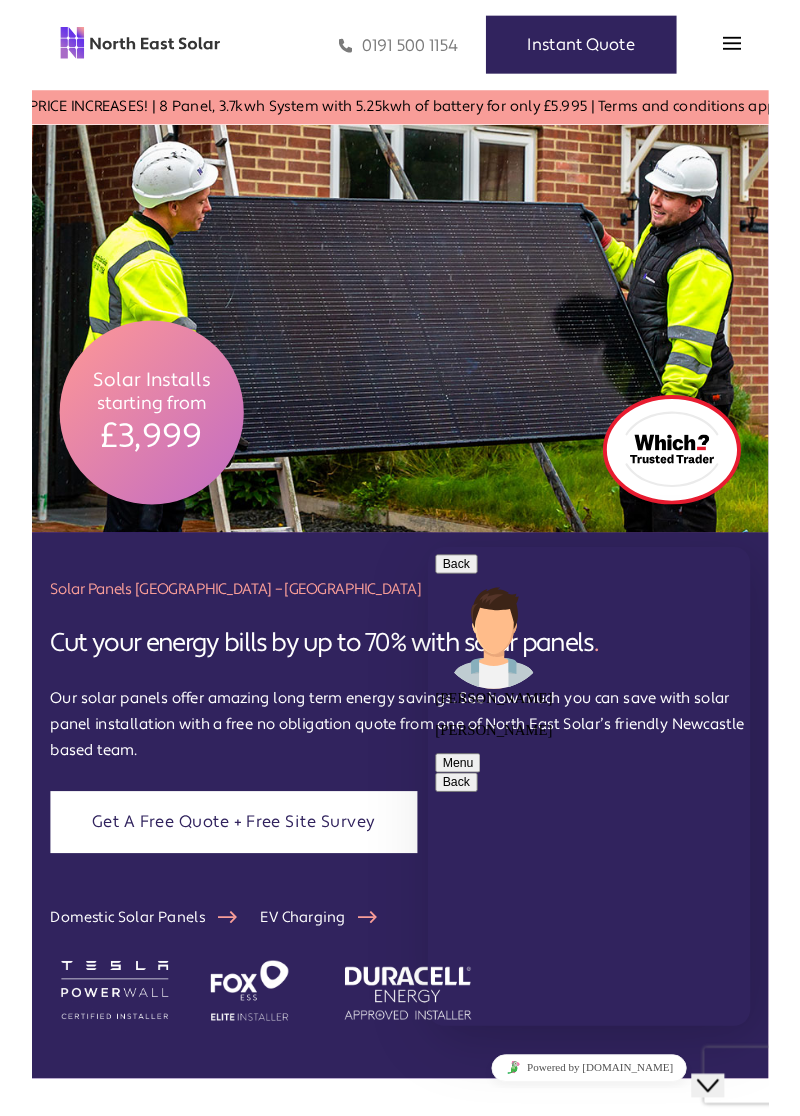 scroll, scrollTop: 491, scrollLeft: 0, axis: vertical 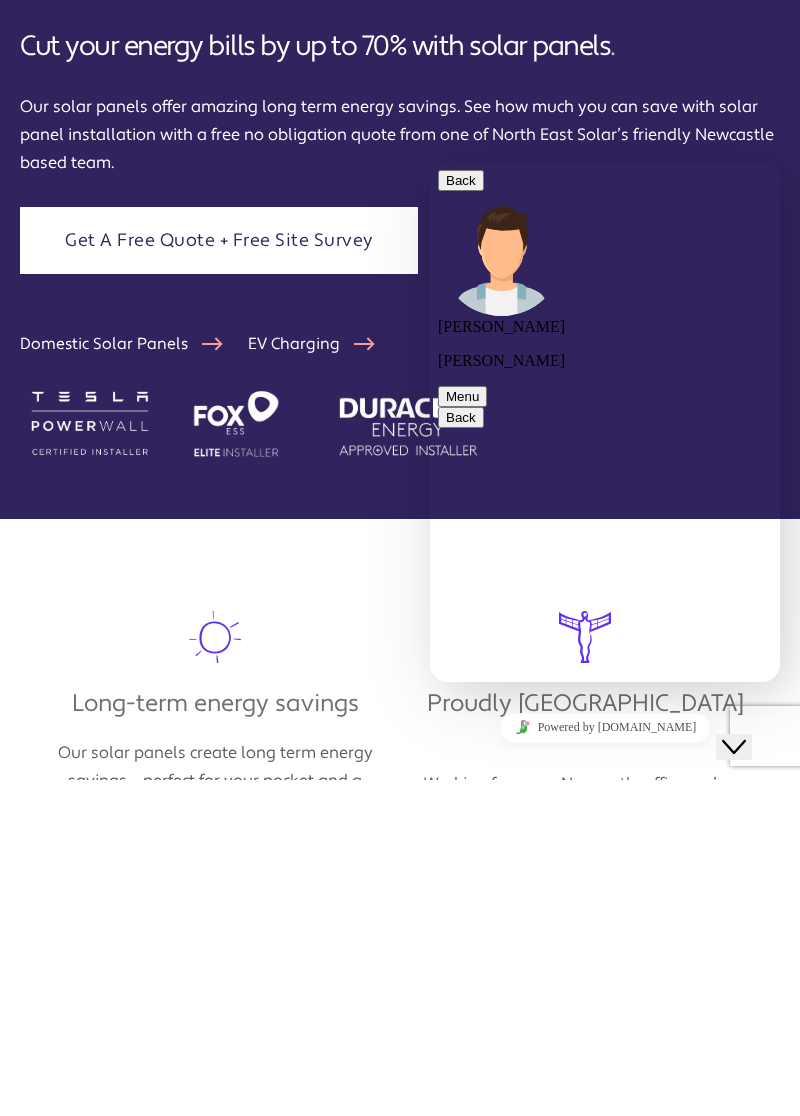 type on "**********" 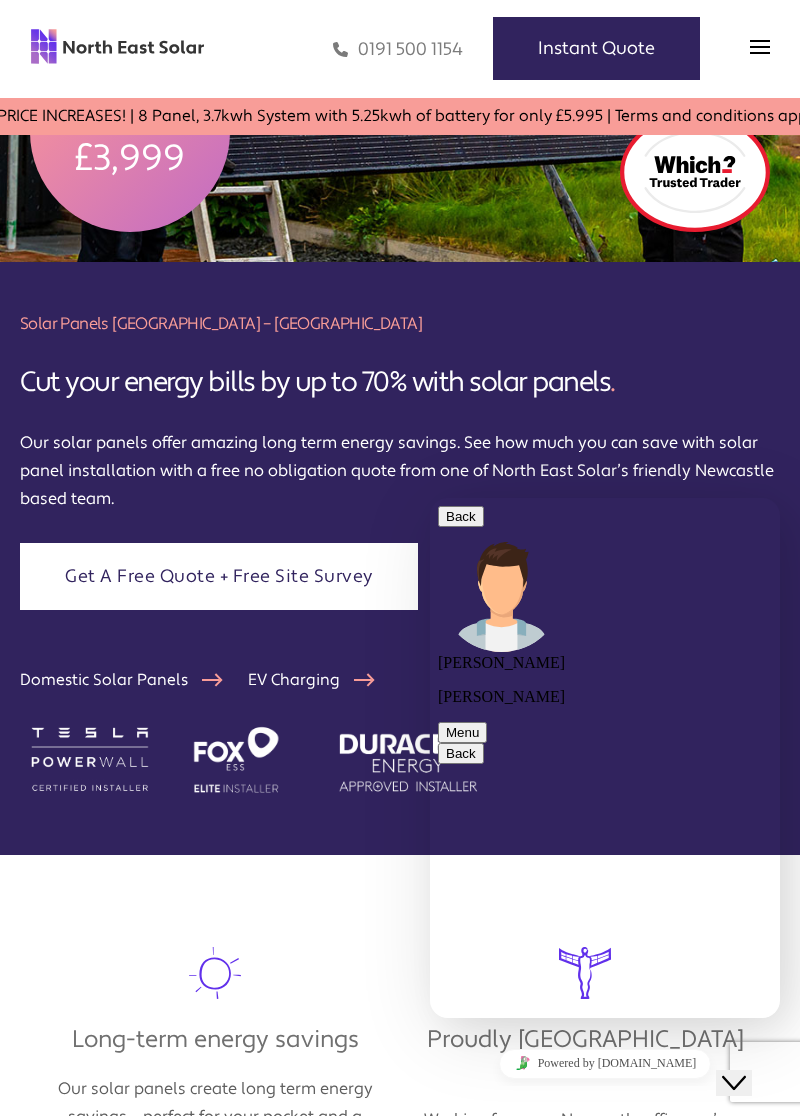 scroll, scrollTop: 550, scrollLeft: 0, axis: vertical 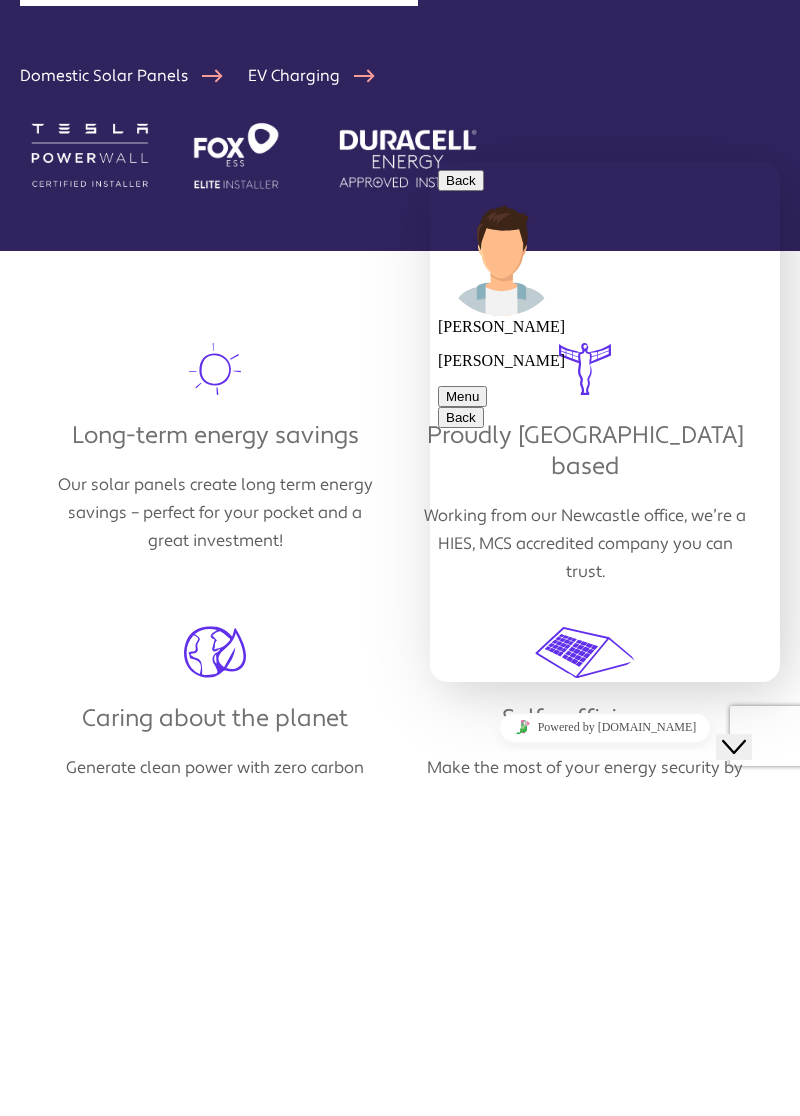 type on "**********" 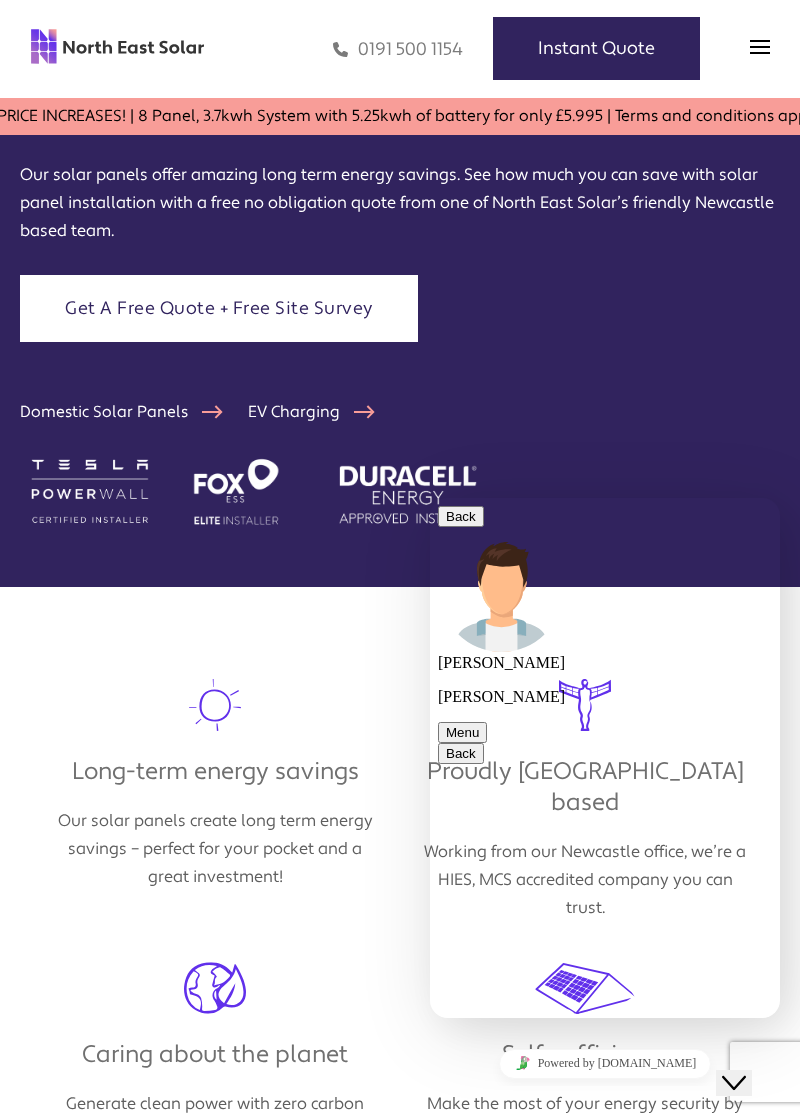 scroll, scrollTop: 617, scrollLeft: 0, axis: vertical 